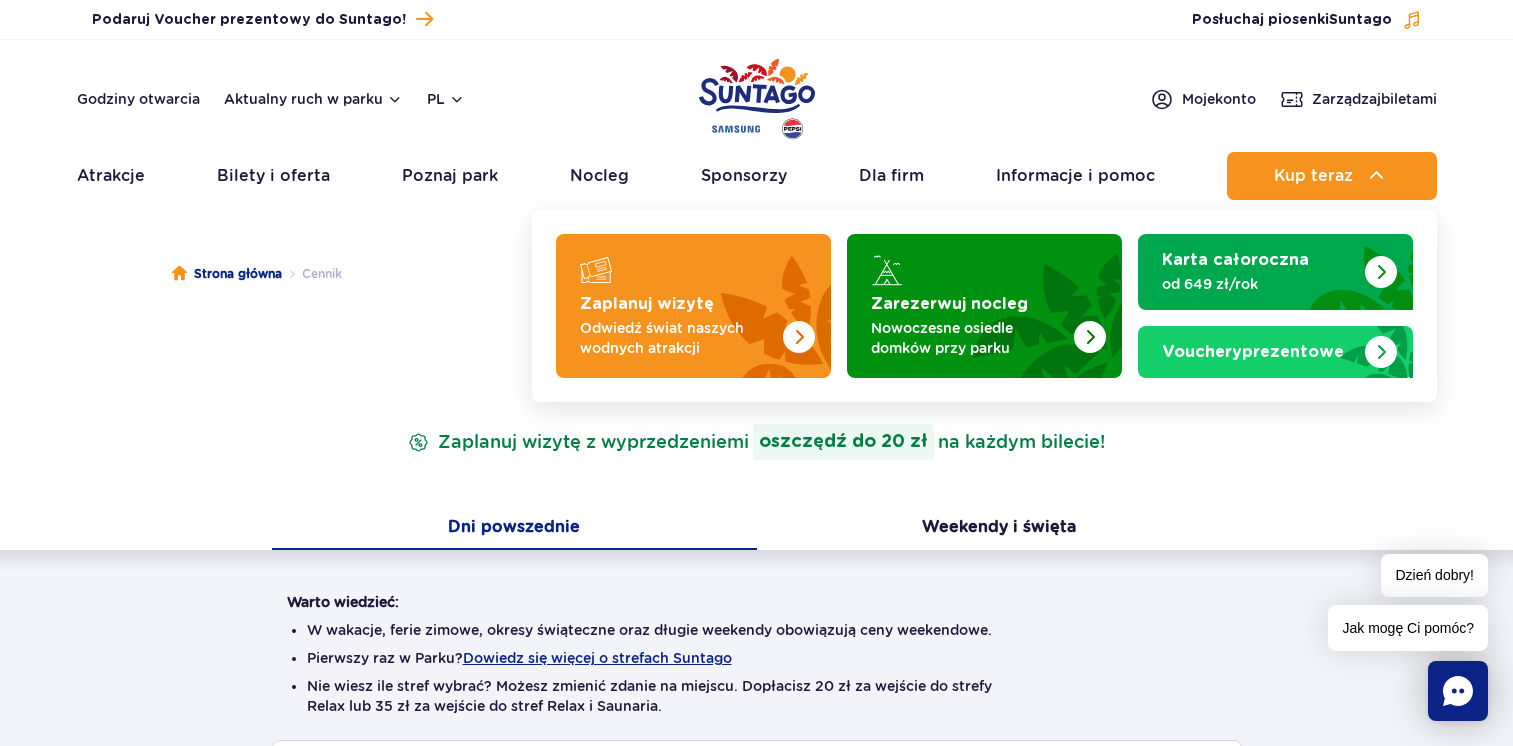 scroll, scrollTop: 0, scrollLeft: 0, axis: both 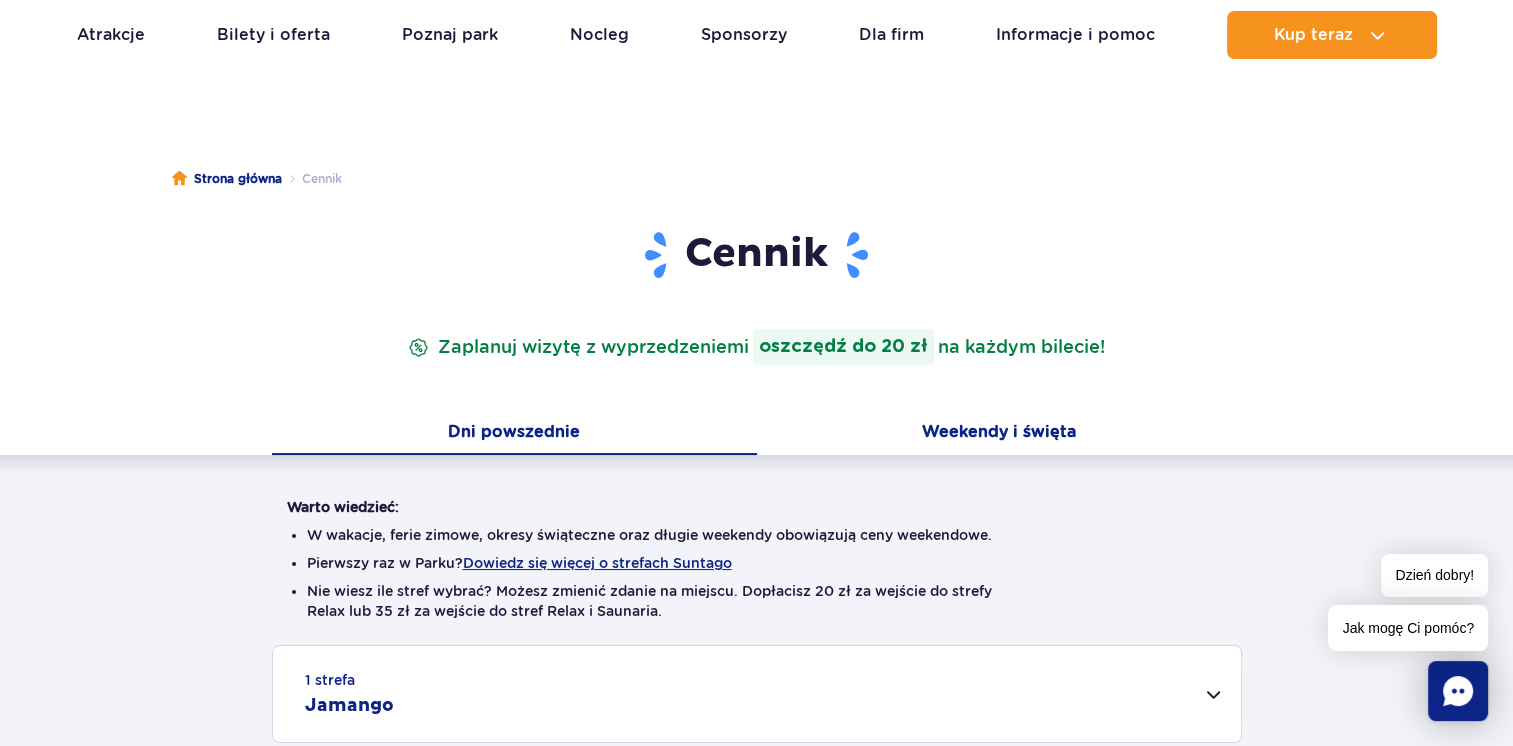 click on "Weekendy i święta" at bounding box center [999, 434] 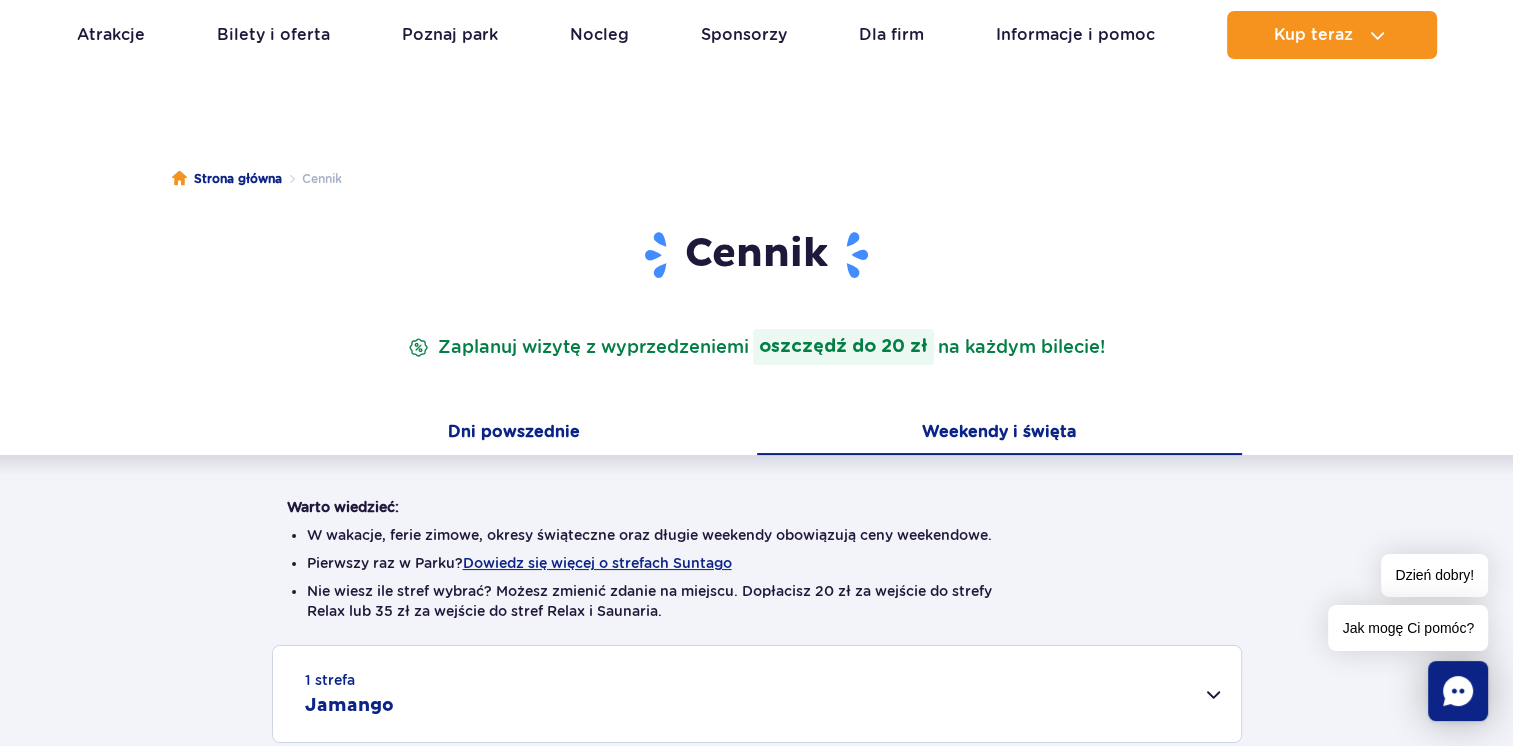 click on "Dni powszednie" at bounding box center [514, 434] 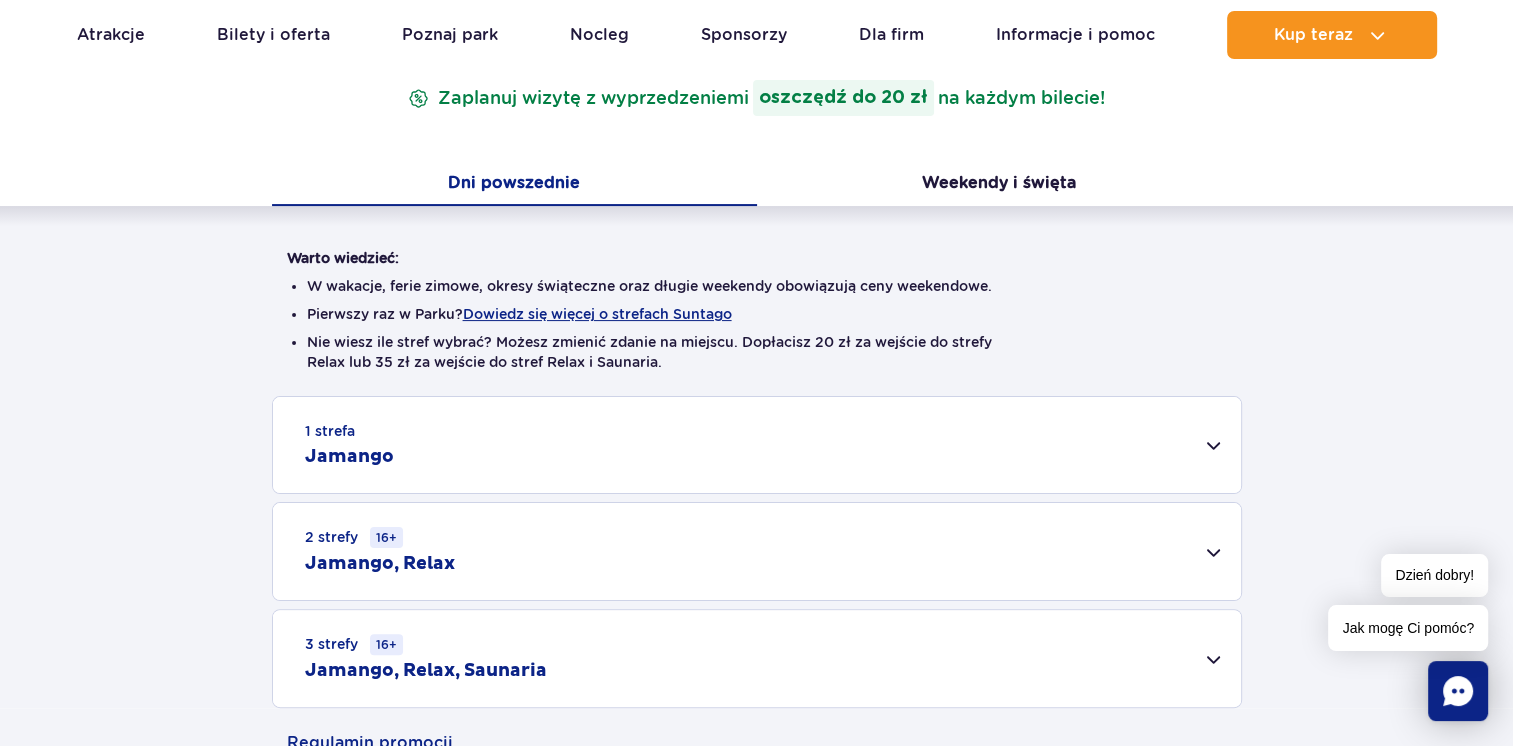 scroll, scrollTop: 325, scrollLeft: 0, axis: vertical 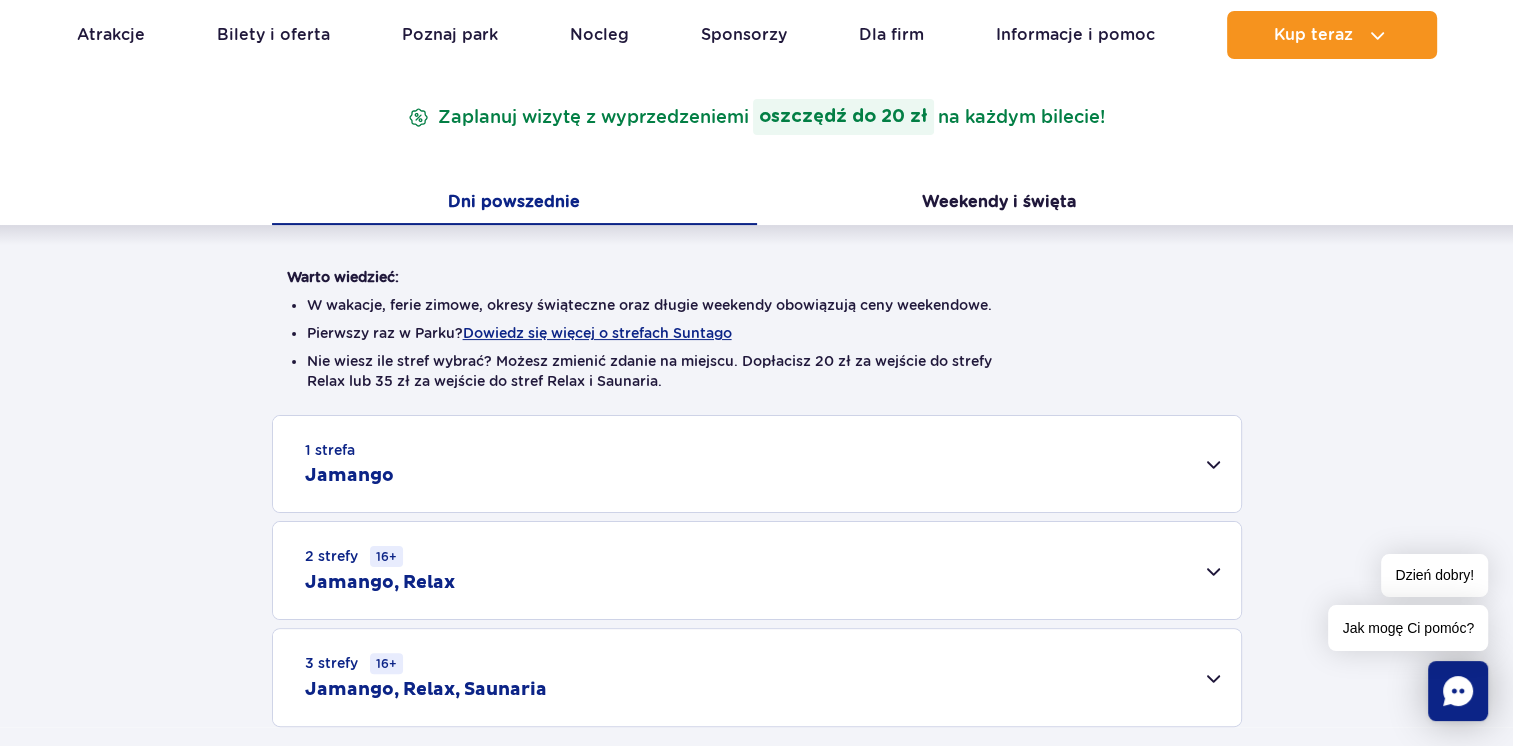 click on "1 strefa
Jamango" at bounding box center (757, 464) 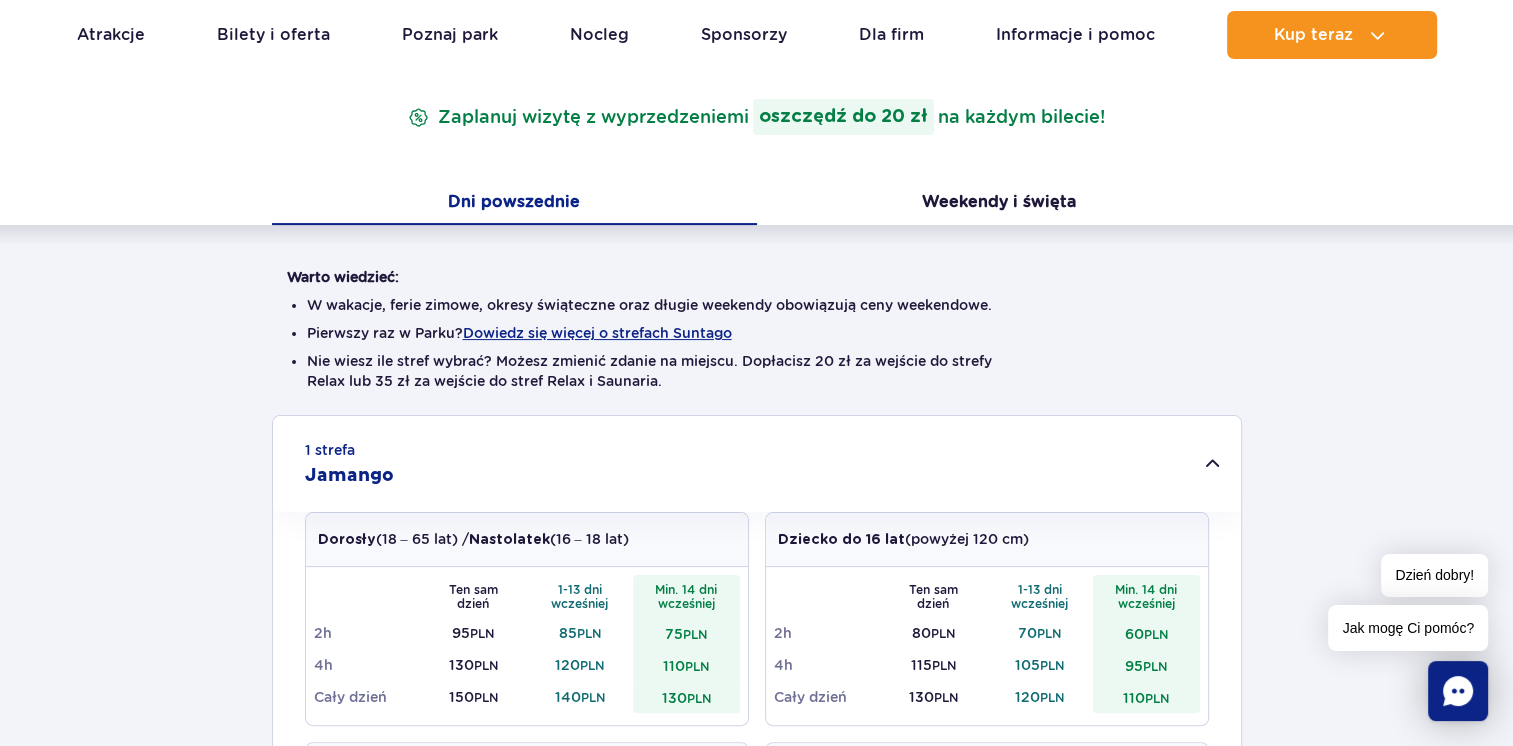 click on "1 strefa
Jamango" at bounding box center [757, 464] 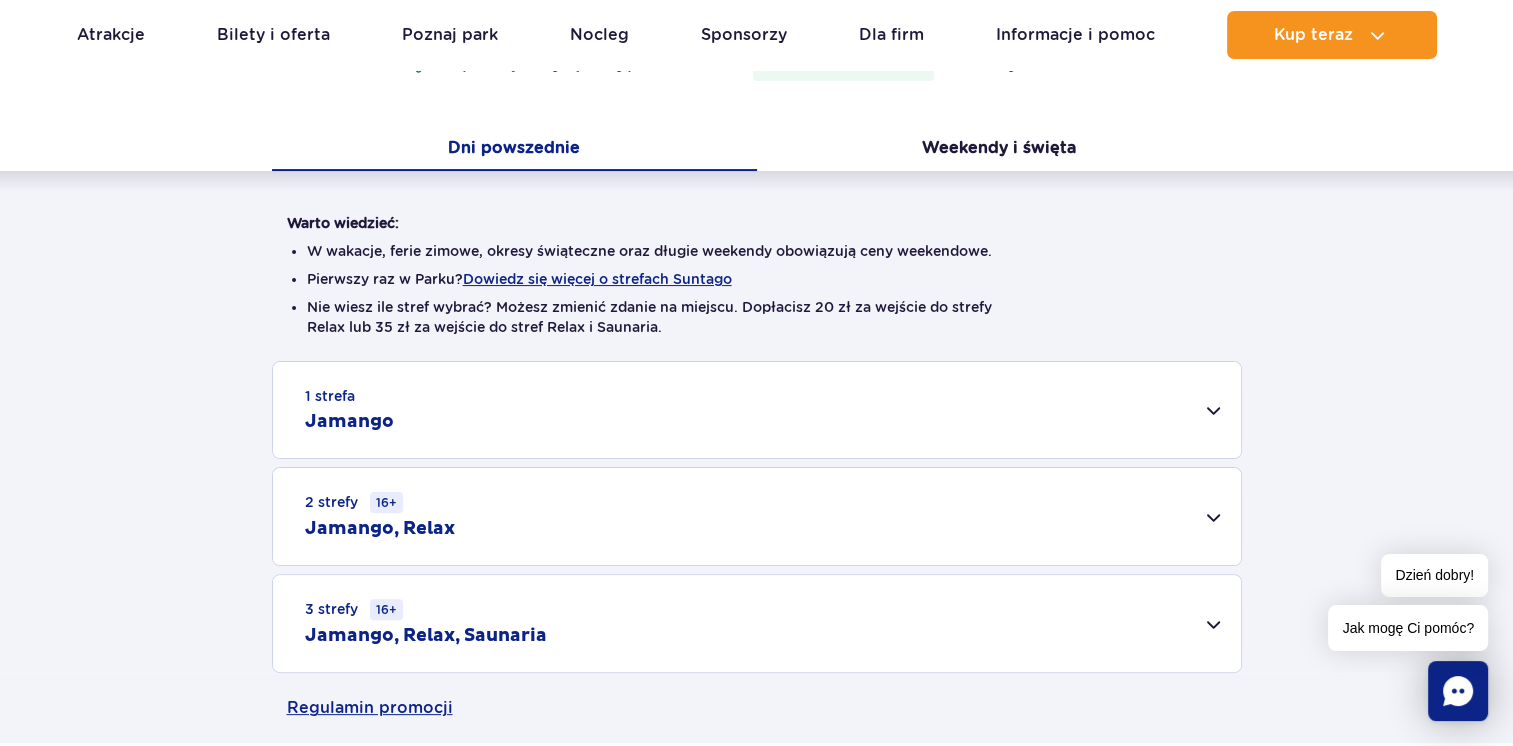 scroll, scrollTop: 453, scrollLeft: 0, axis: vertical 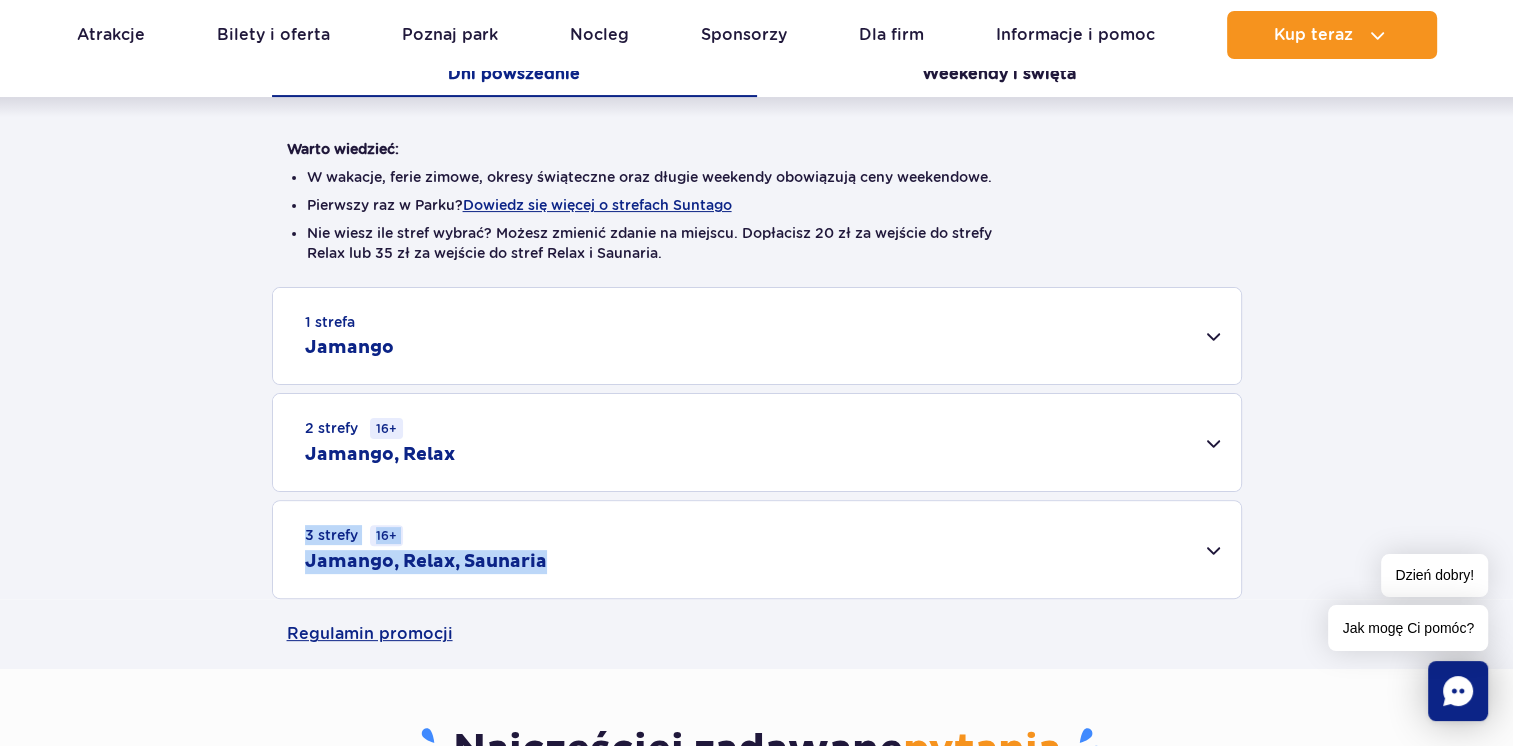 drag, startPoint x: 832, startPoint y: 530, endPoint x: 1115, endPoint y: 393, distance: 314.41693 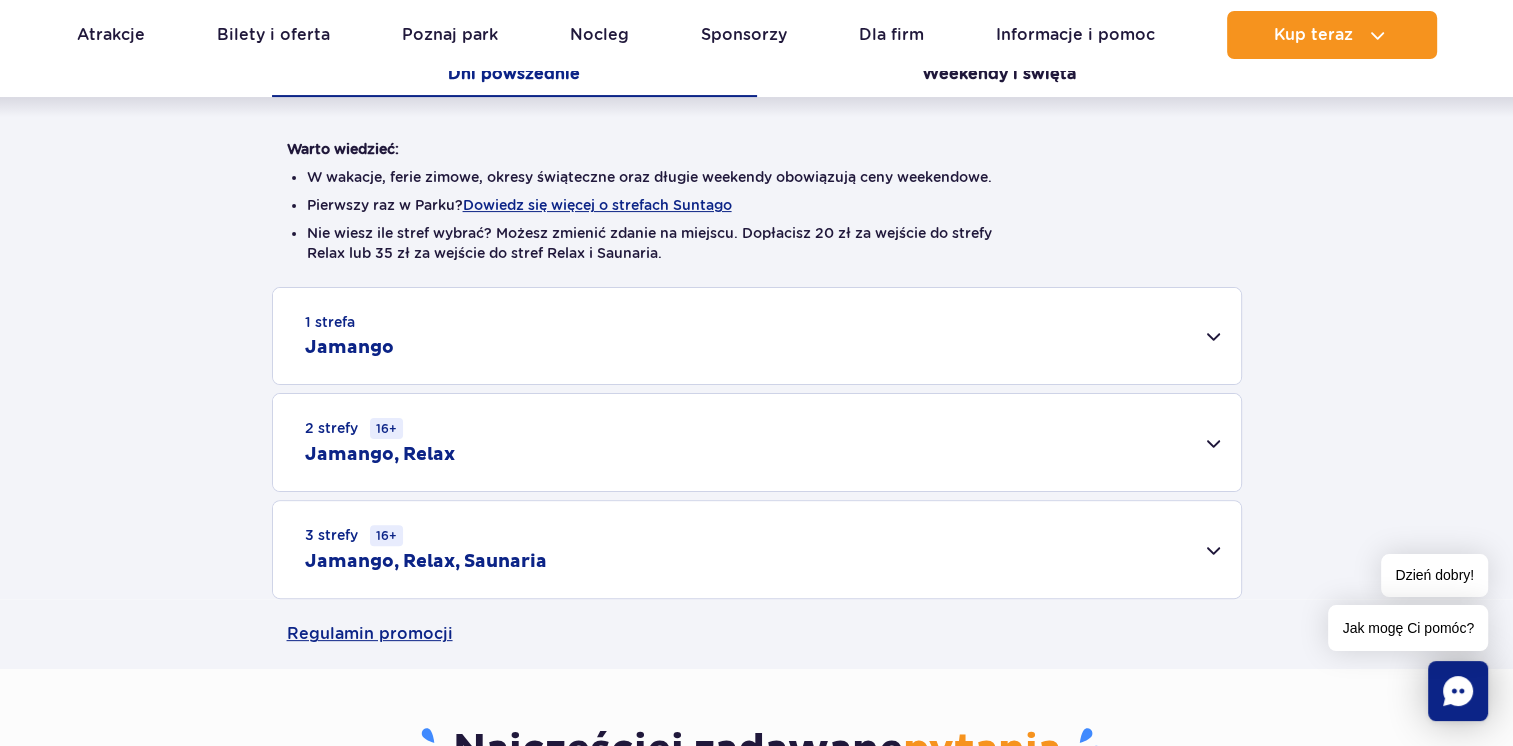 drag, startPoint x: 1115, startPoint y: 393, endPoint x: 1353, endPoint y: 327, distance: 246.98178 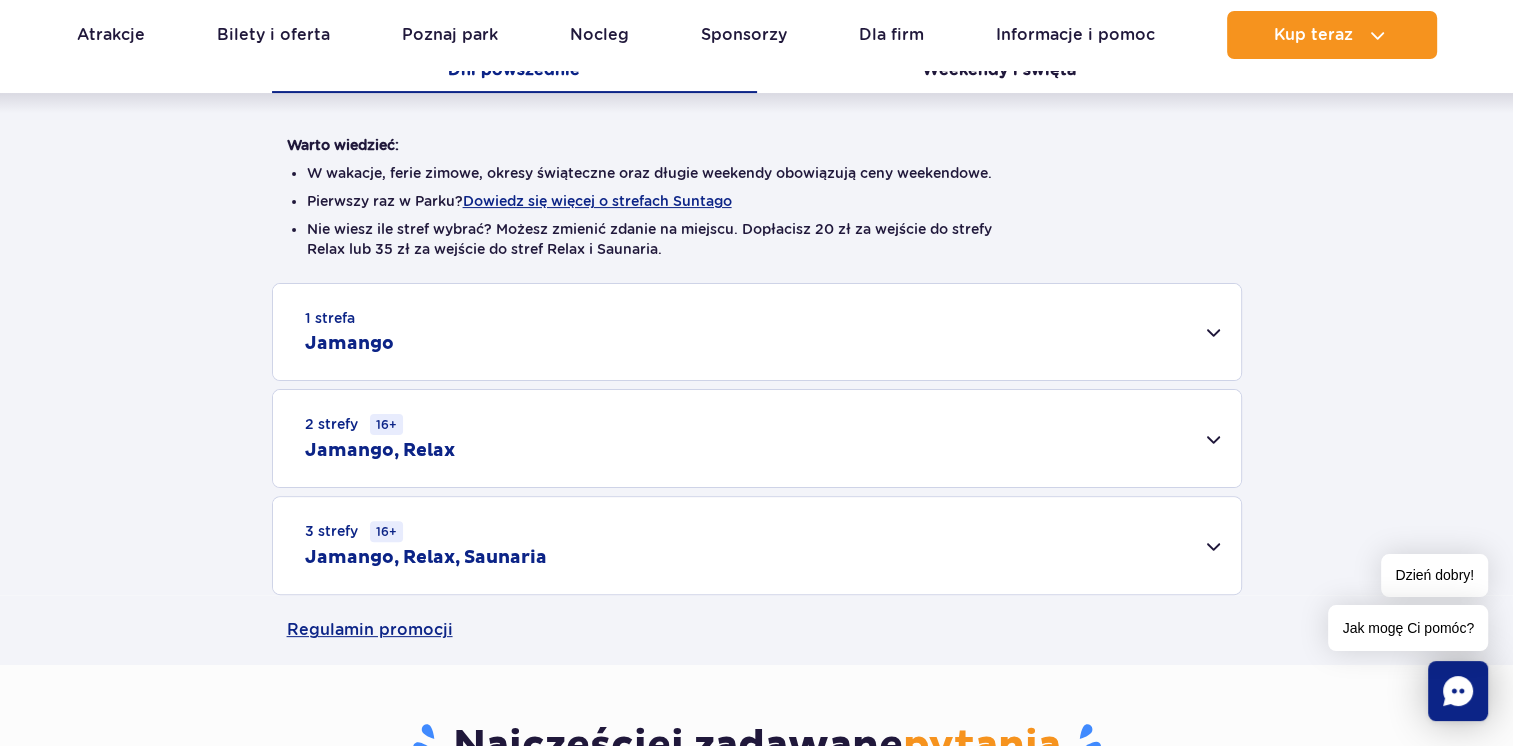 scroll, scrollTop: 453, scrollLeft: 0, axis: vertical 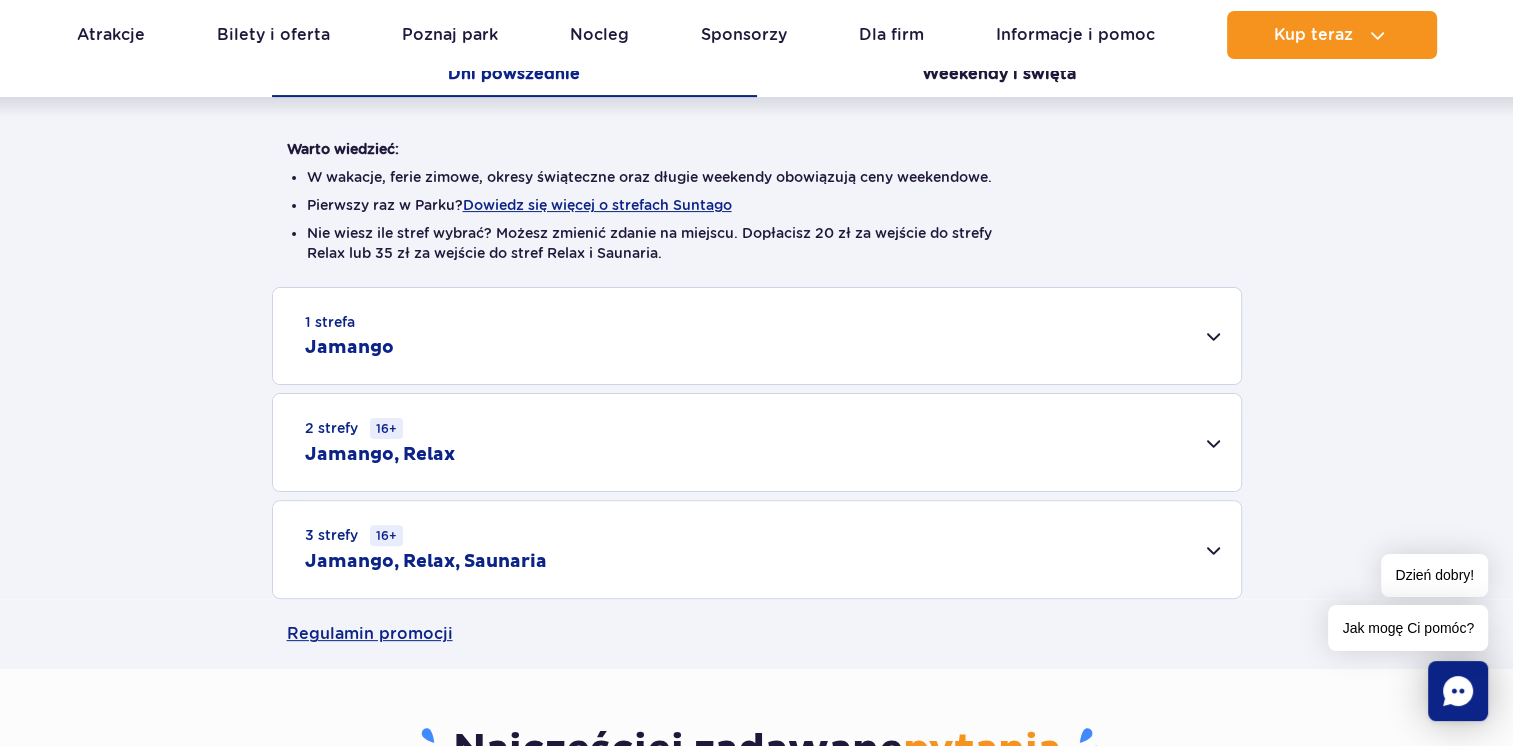 click on "2 strefy  16+
Jamango, Relax" at bounding box center (757, 442) 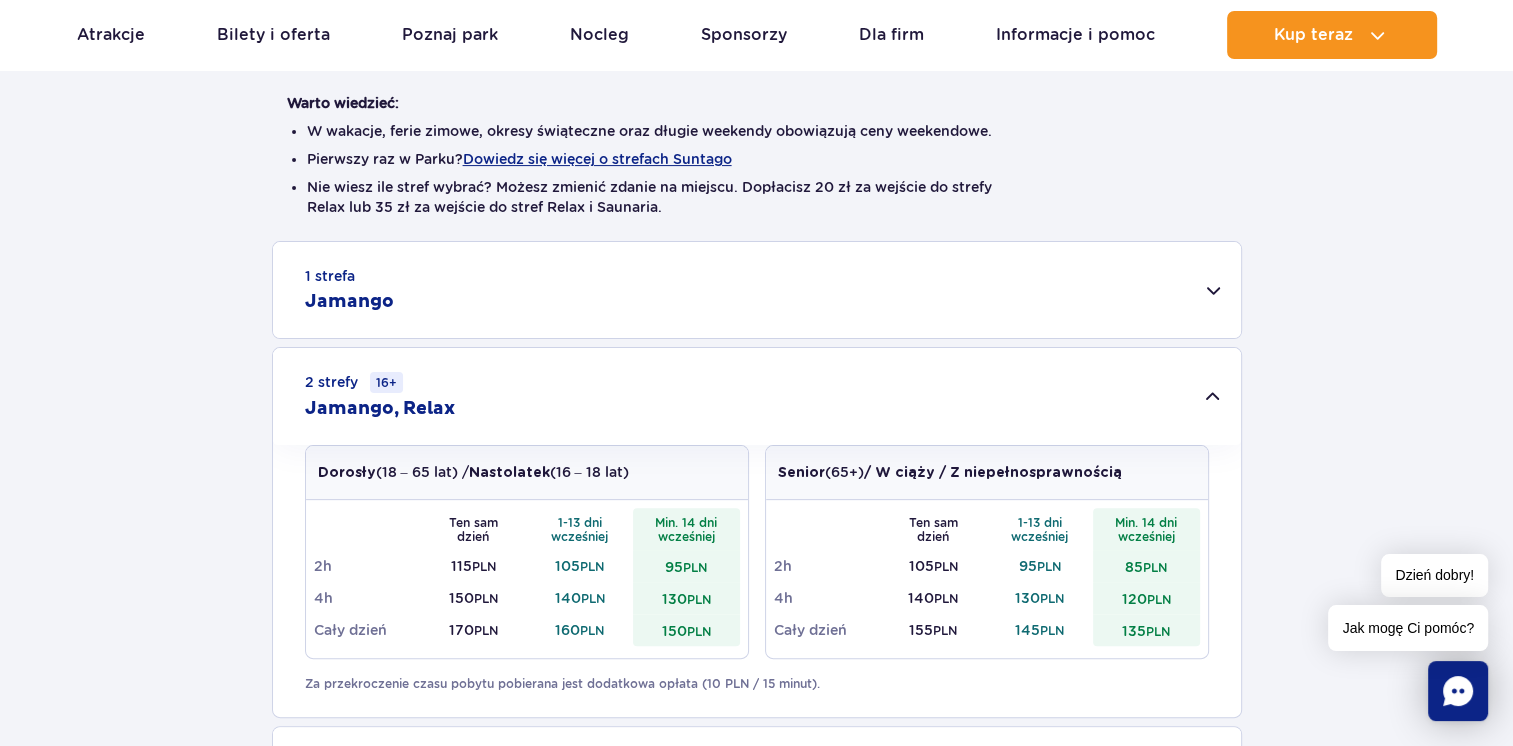 scroll, scrollTop: 493, scrollLeft: 0, axis: vertical 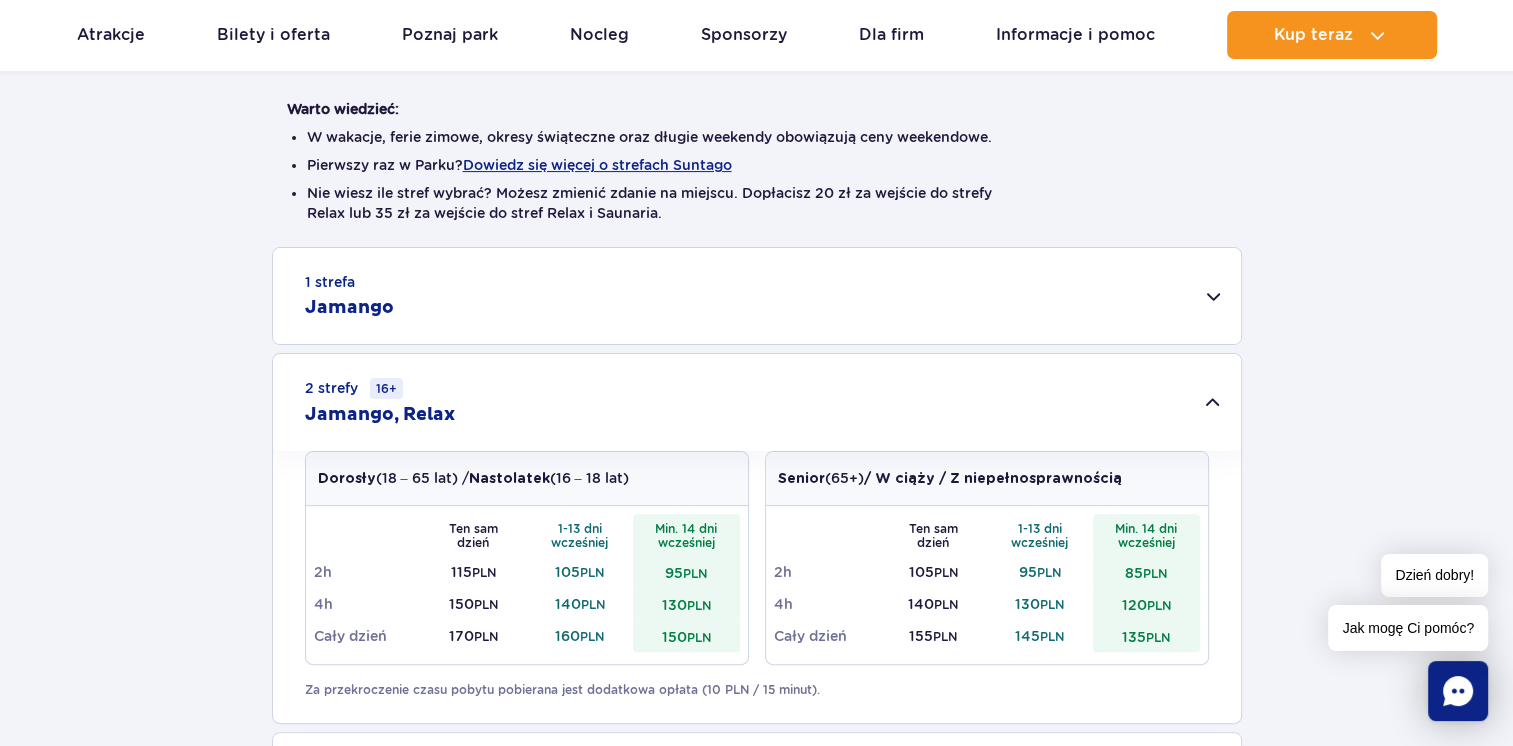 click on "2 strefy  16+
Jamango, Relax" at bounding box center (757, 402) 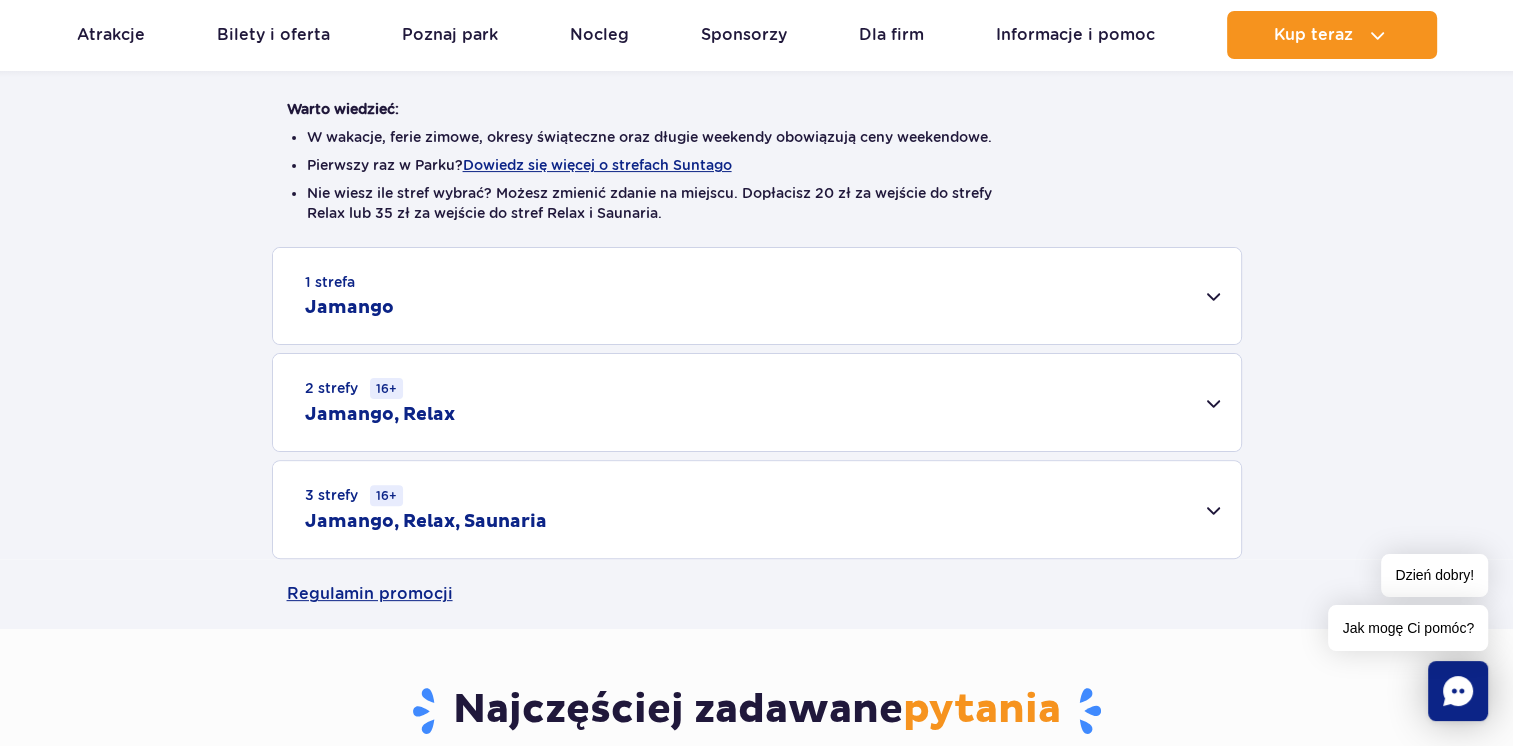 click on "1 strefa
Jamango" at bounding box center [757, 296] 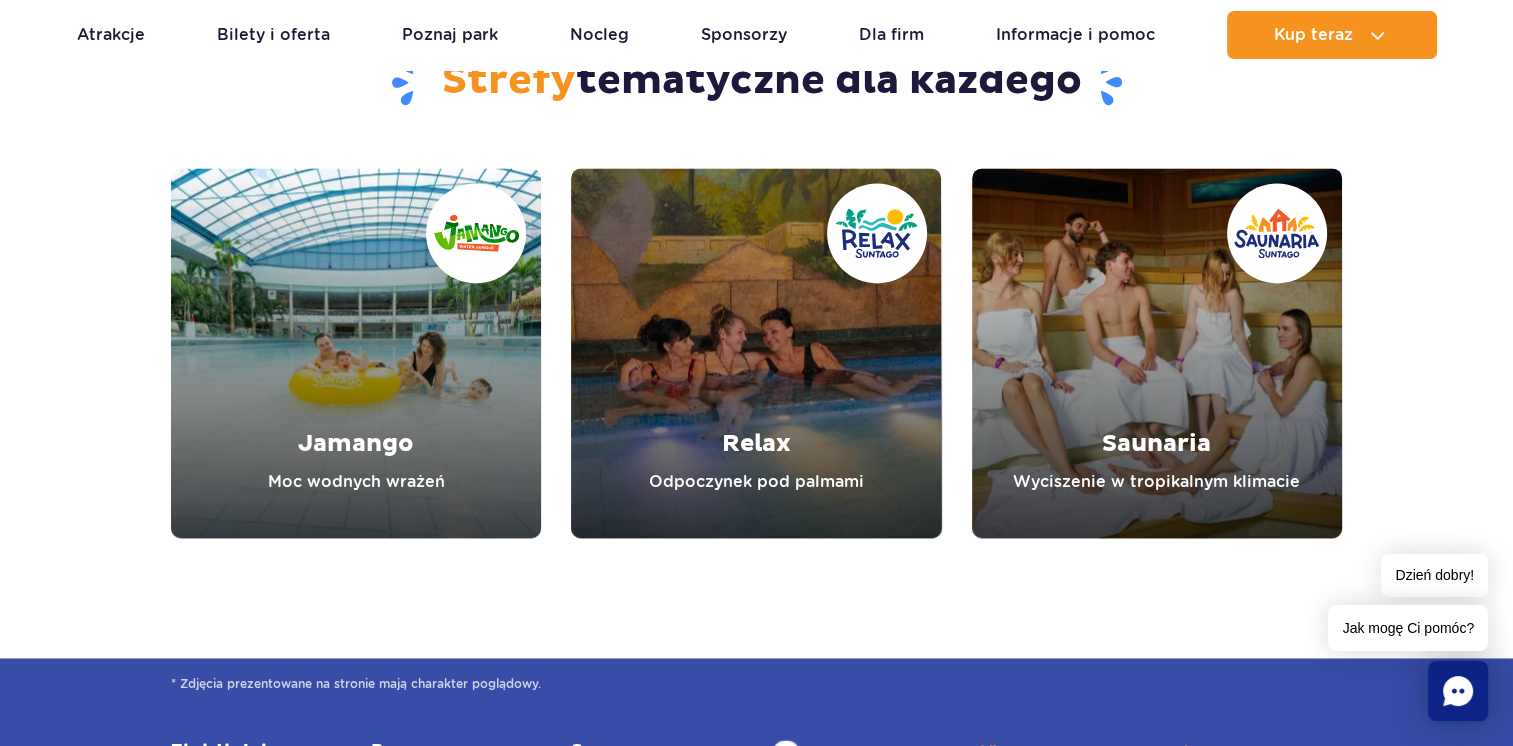 scroll, scrollTop: 2973, scrollLeft: 0, axis: vertical 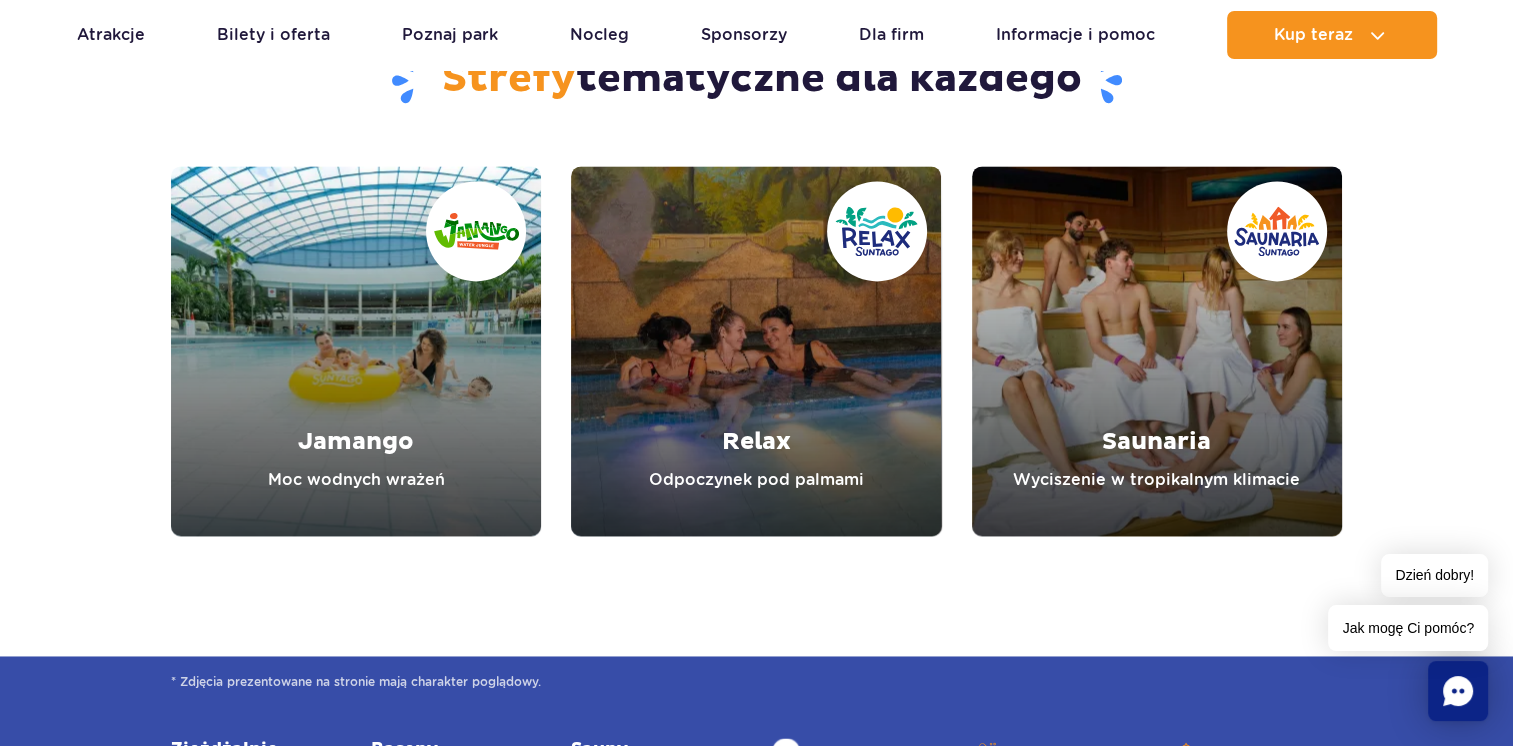 click on "Strefy  tematyczne dla każdego" at bounding box center (756, 50) 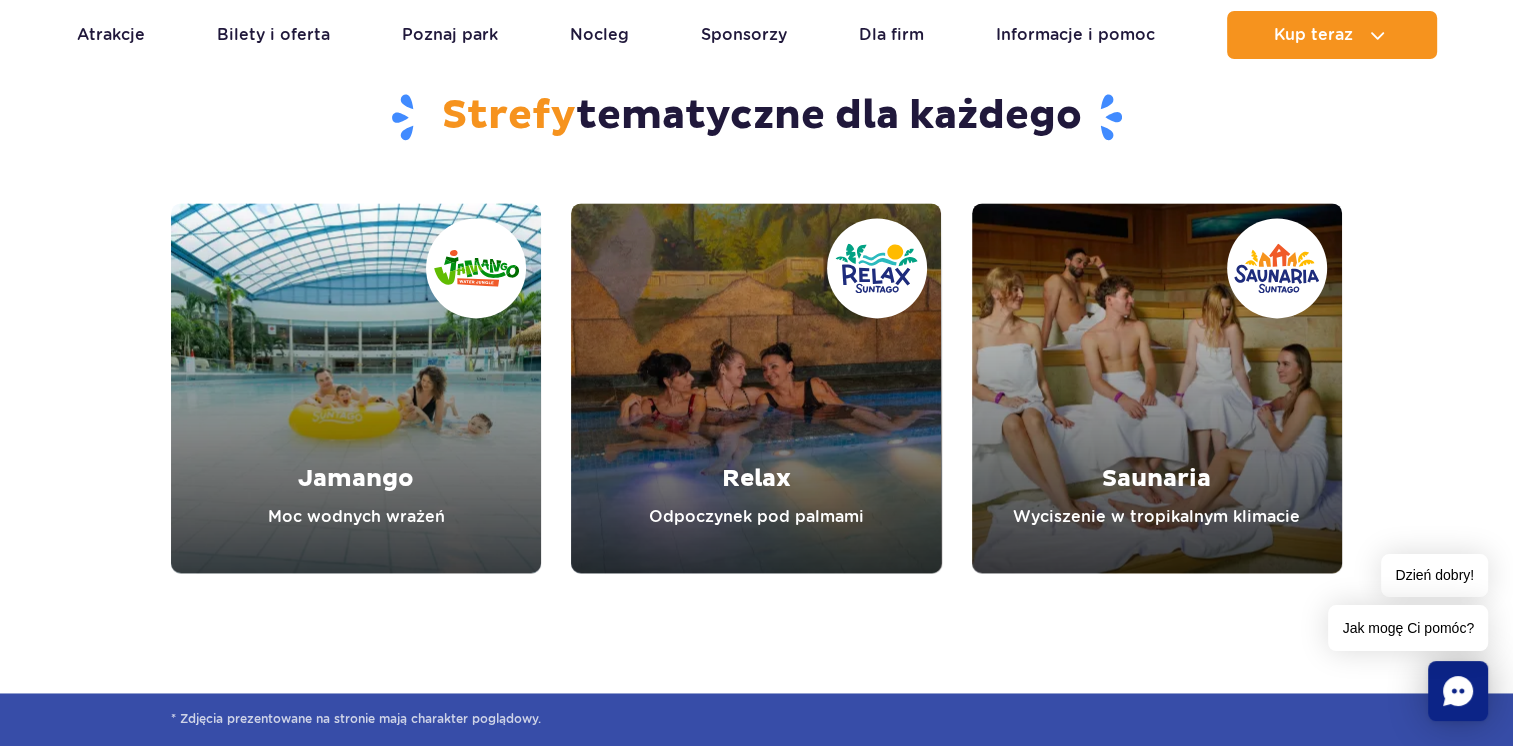 click on "Strefy  tematyczne dla każdego" at bounding box center [756, 117] 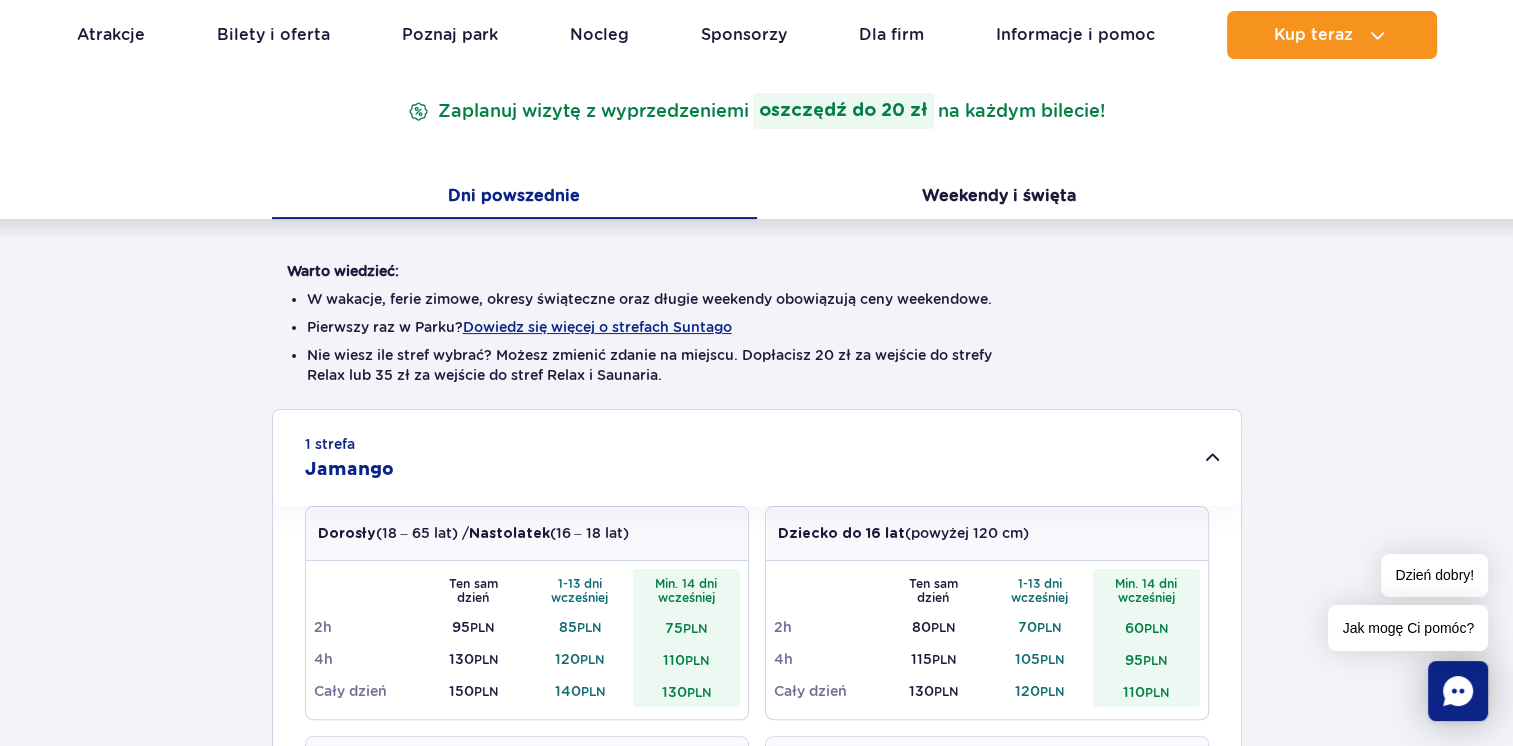 scroll, scrollTop: 360, scrollLeft: 0, axis: vertical 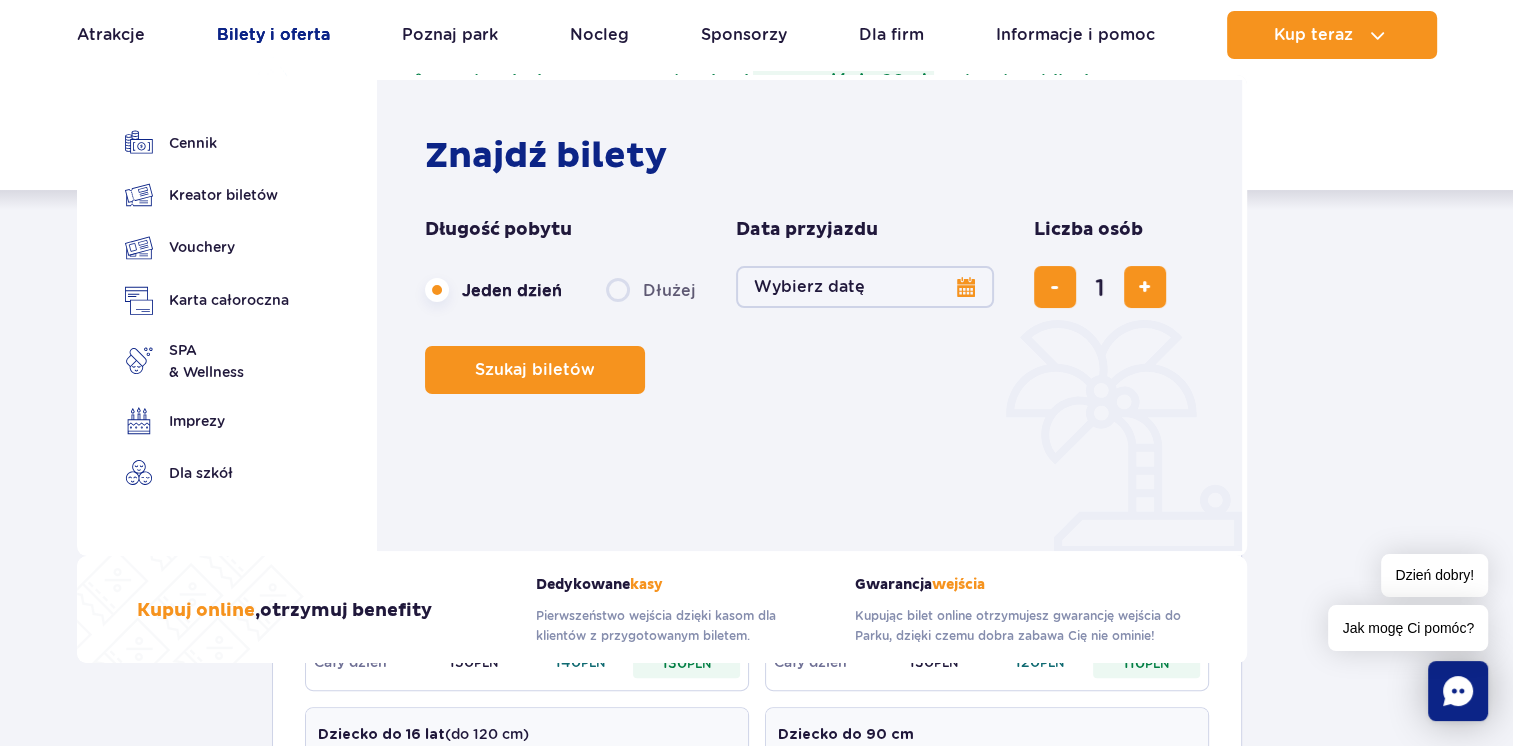 click on "Bilety i oferta" at bounding box center (273, 35) 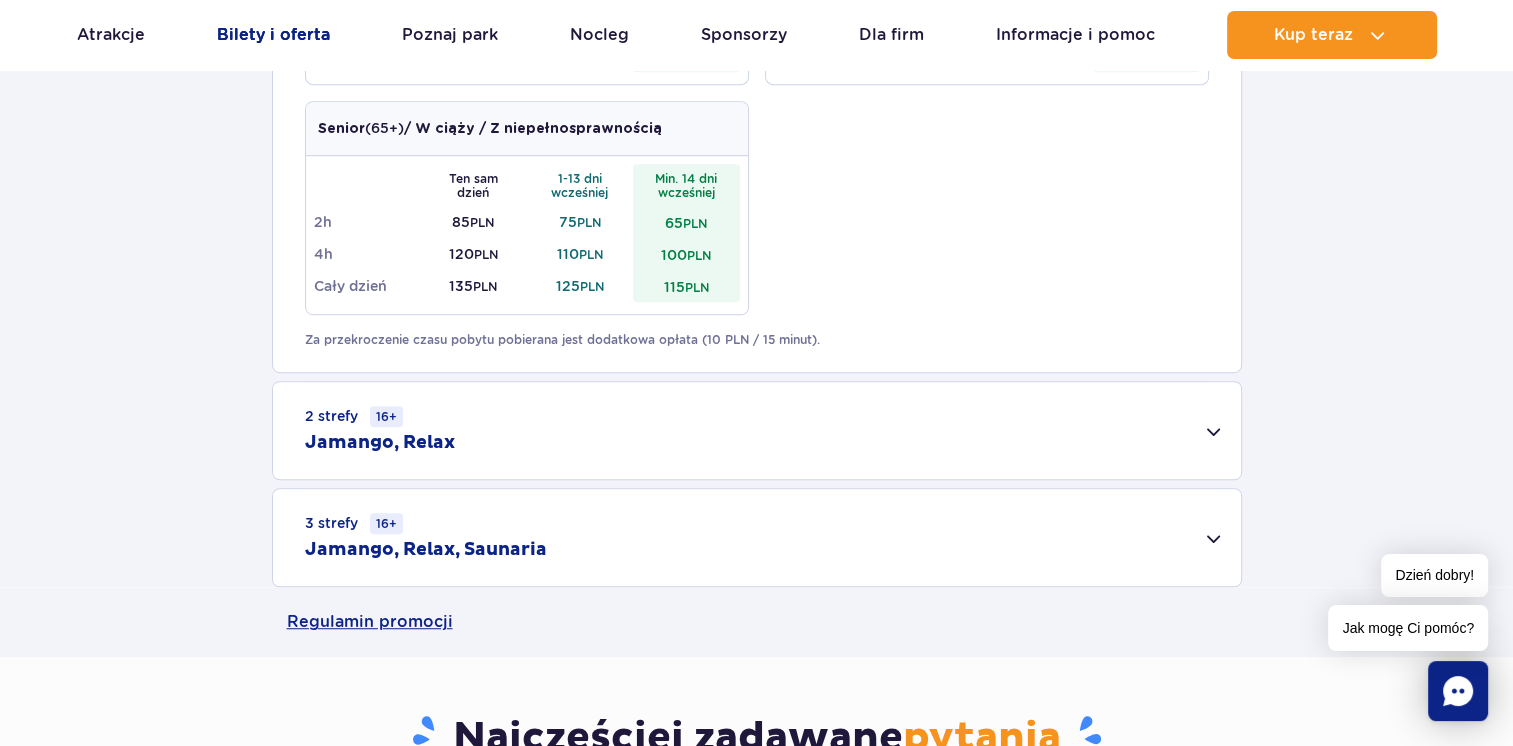 scroll, scrollTop: 1200, scrollLeft: 0, axis: vertical 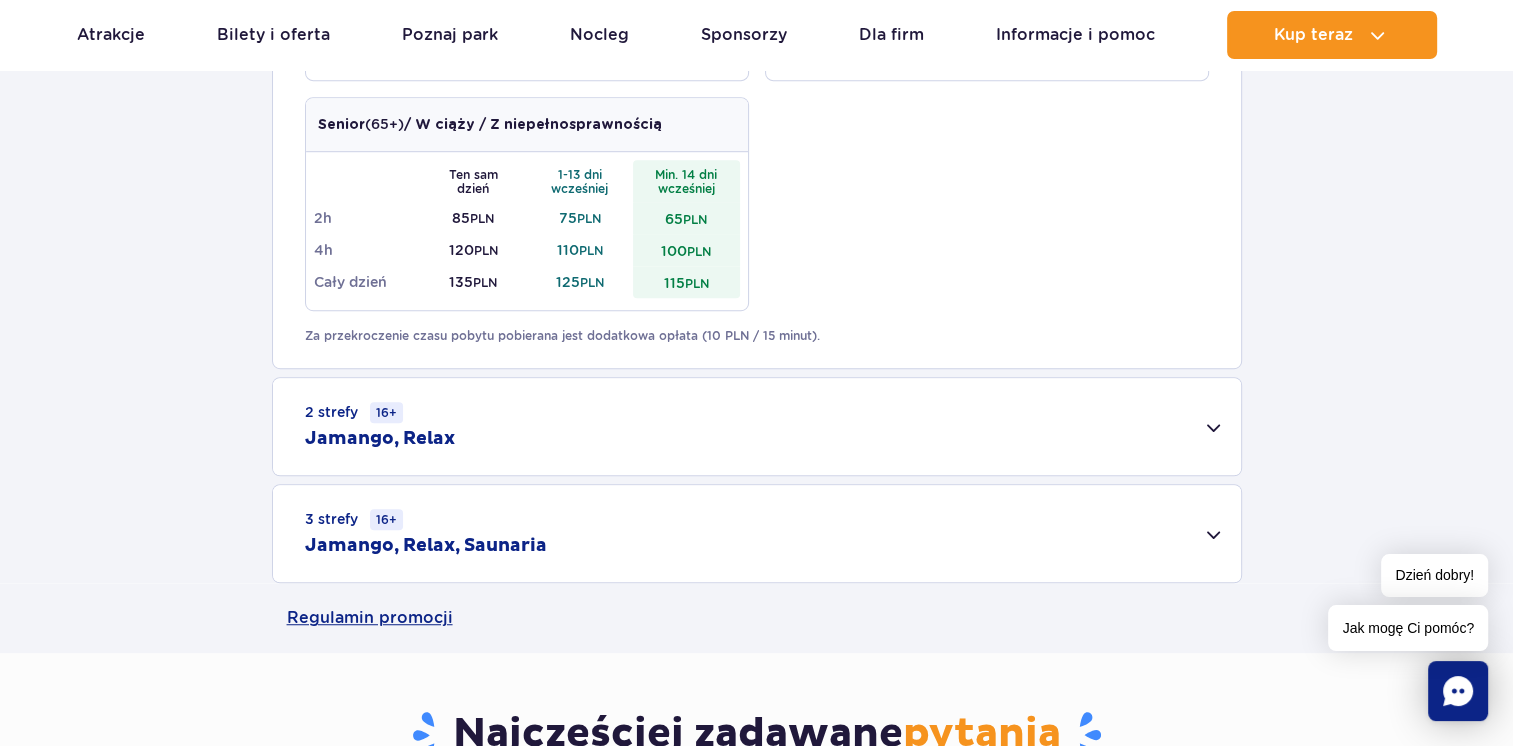 click on "3 strefy  16+
Jamango, Relax, Saunaria" at bounding box center (757, 533) 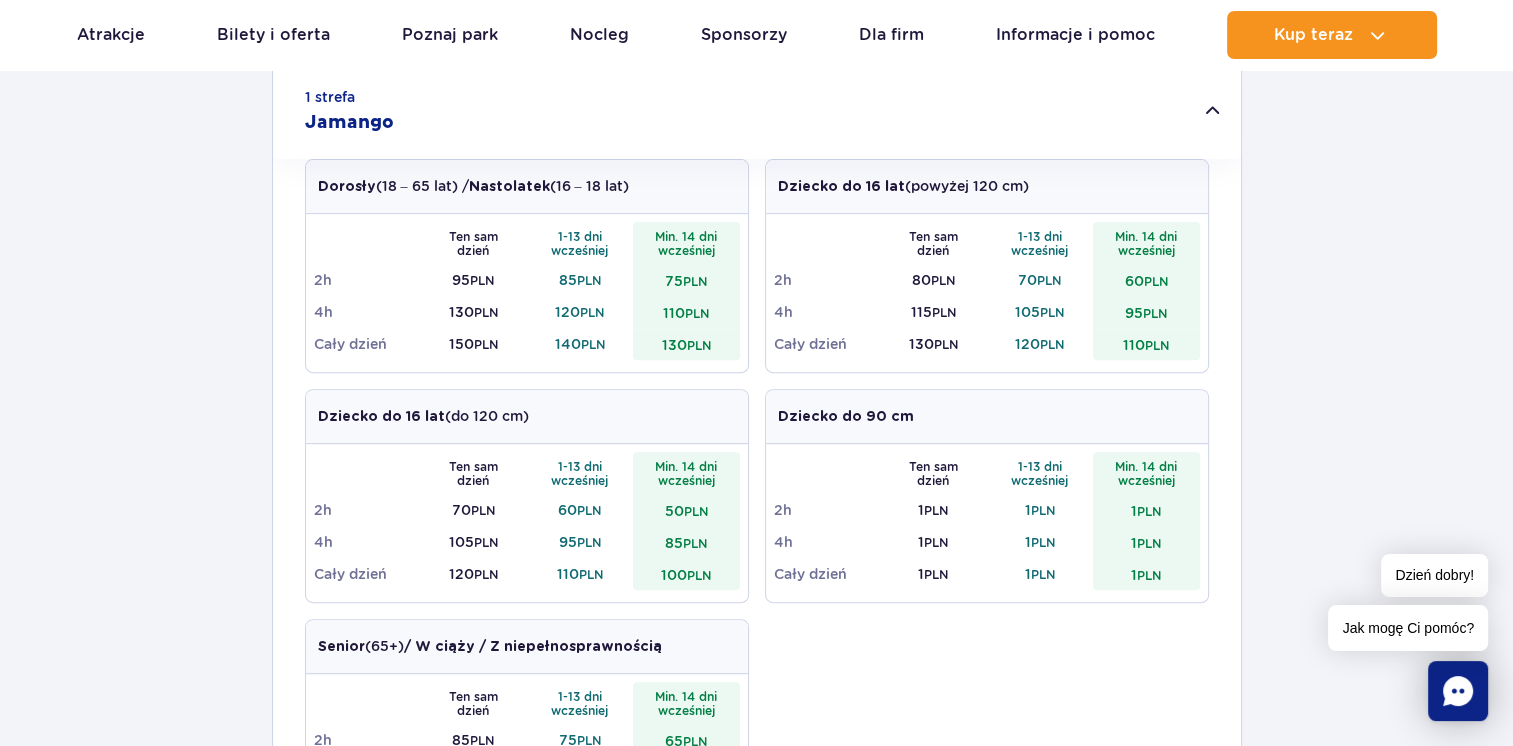 scroll, scrollTop: 680, scrollLeft: 0, axis: vertical 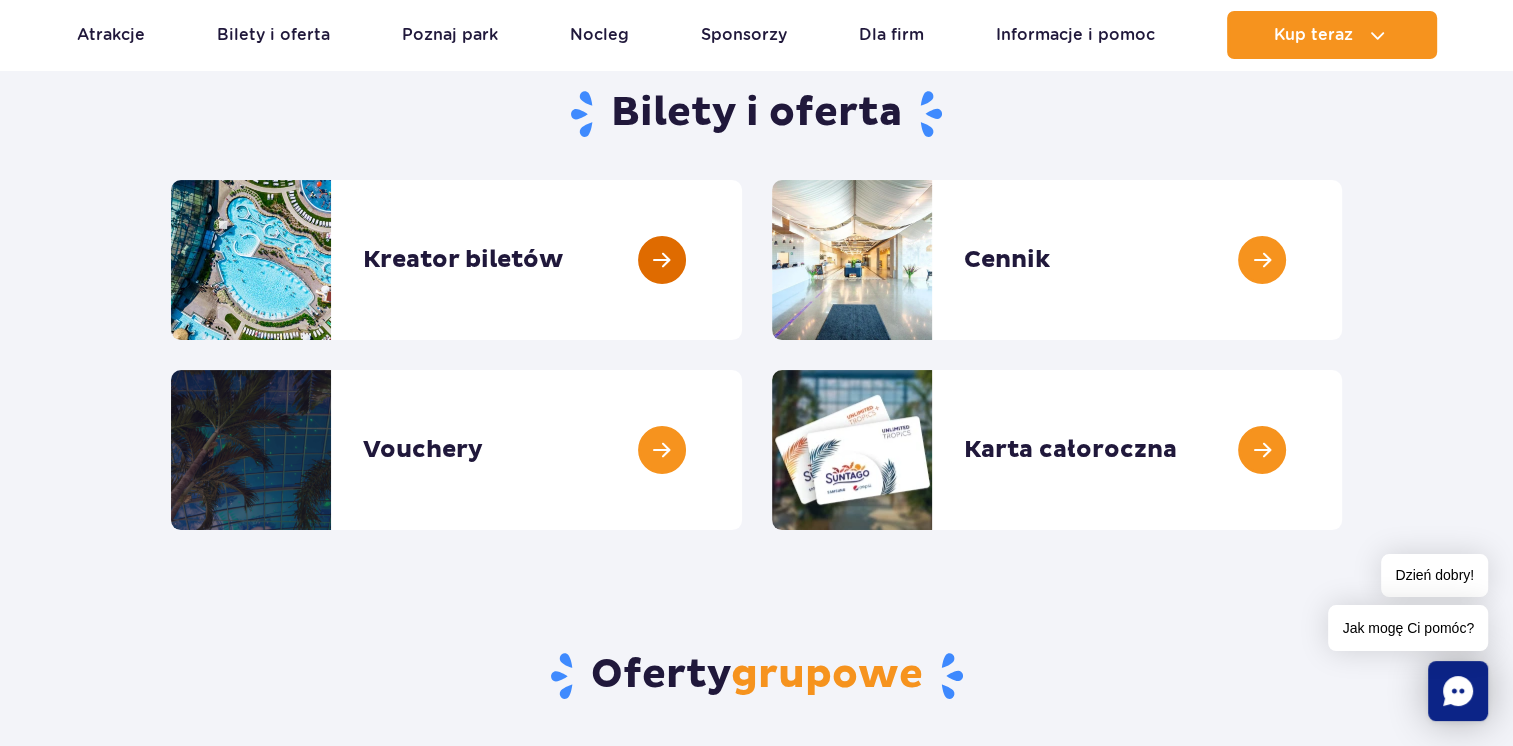click at bounding box center [742, 260] 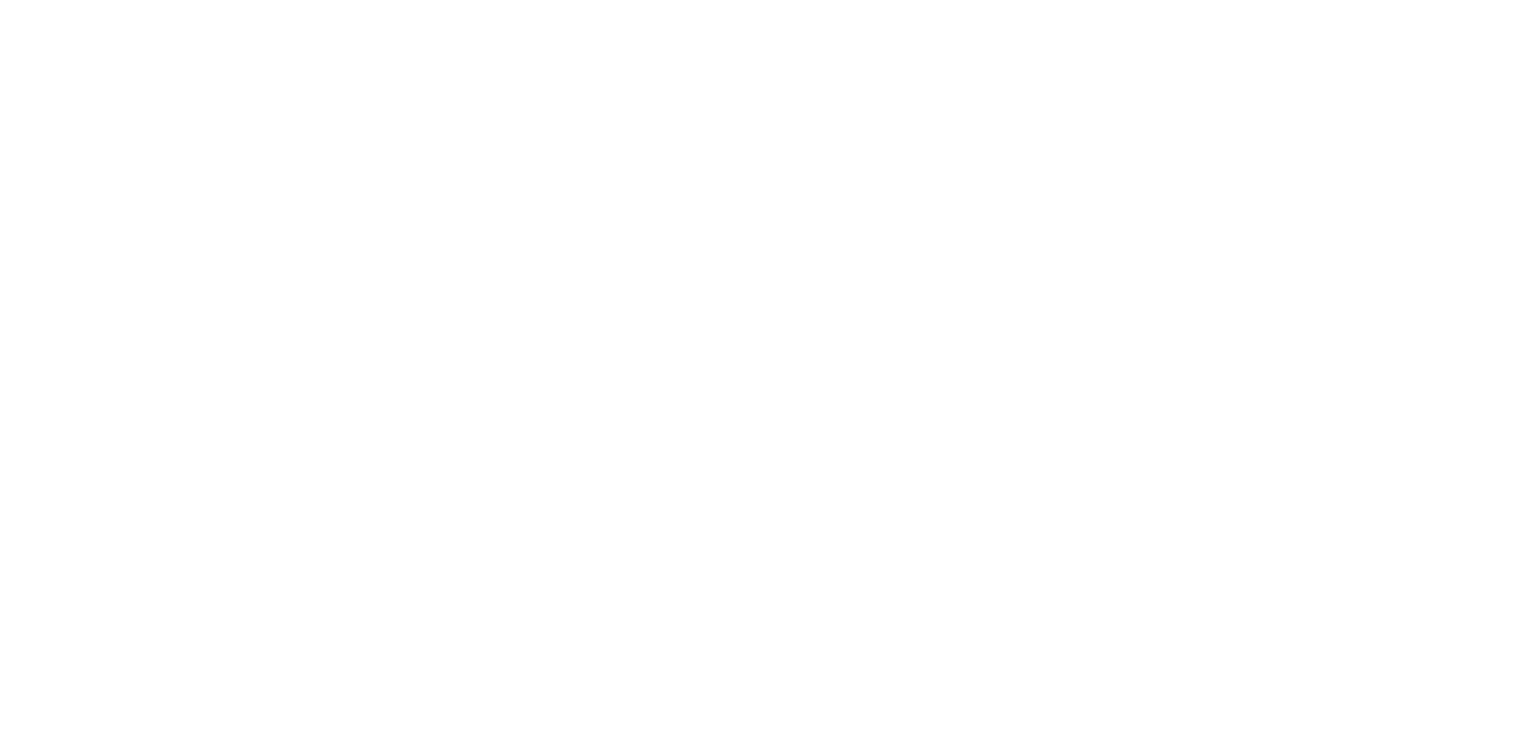 scroll, scrollTop: 0, scrollLeft: 0, axis: both 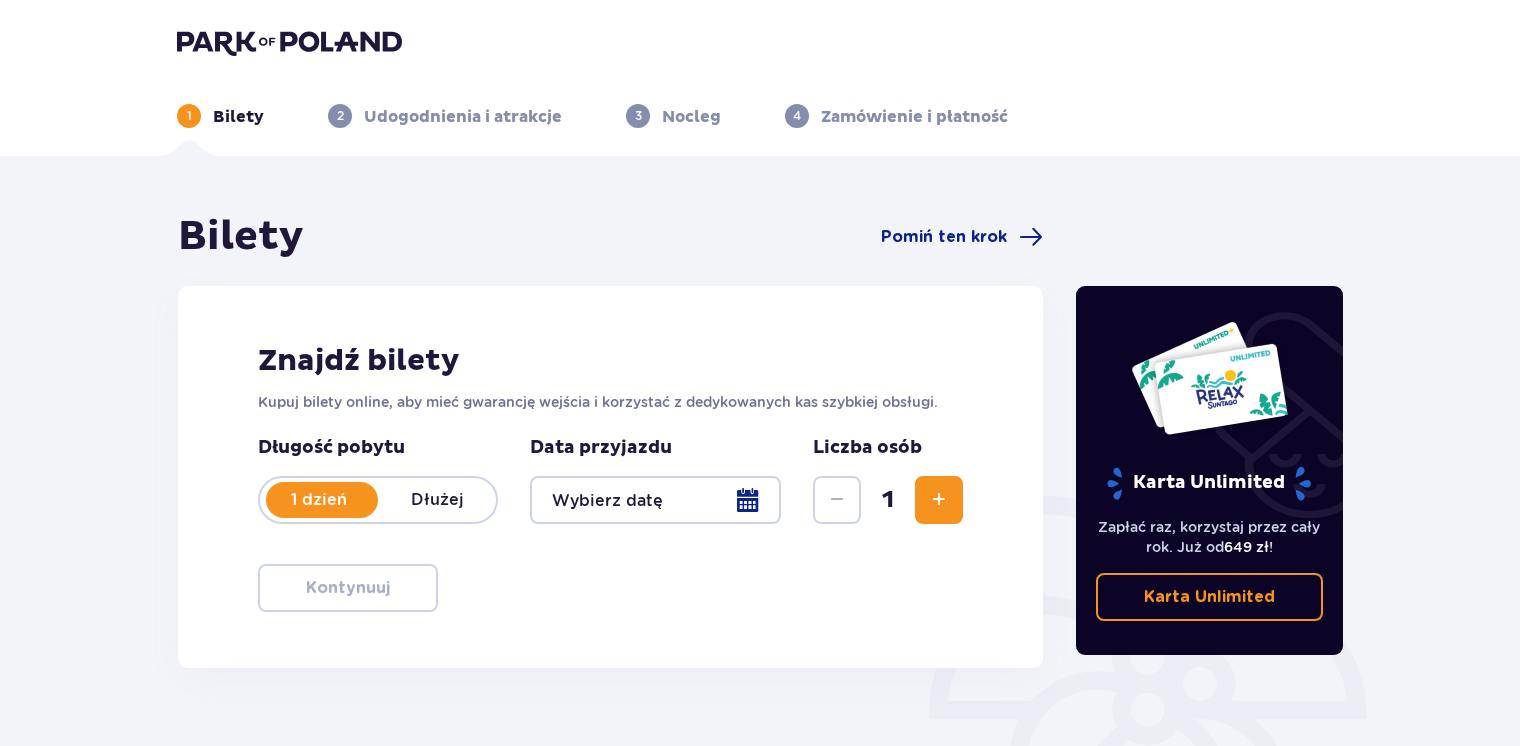 click at bounding box center [939, 500] 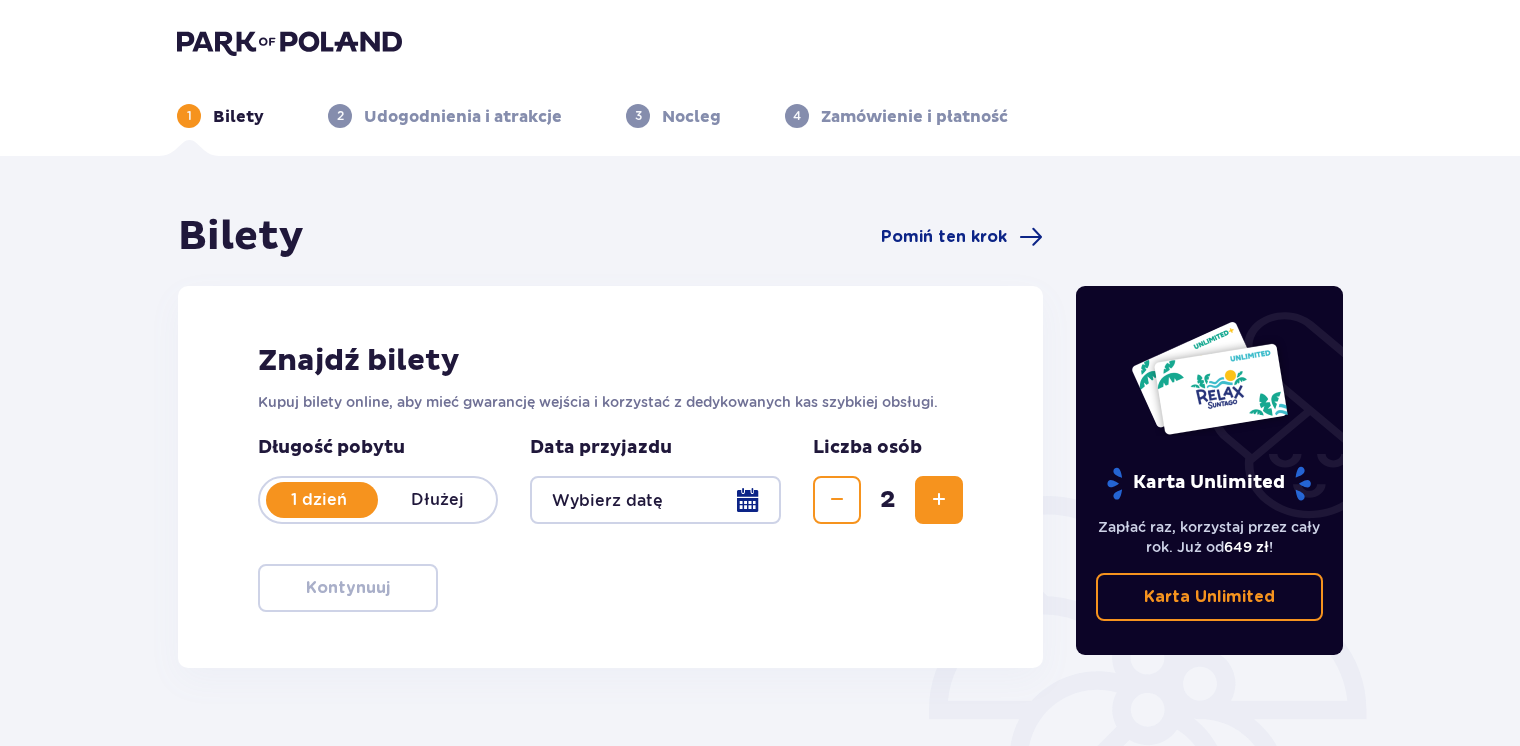click at bounding box center [939, 500] 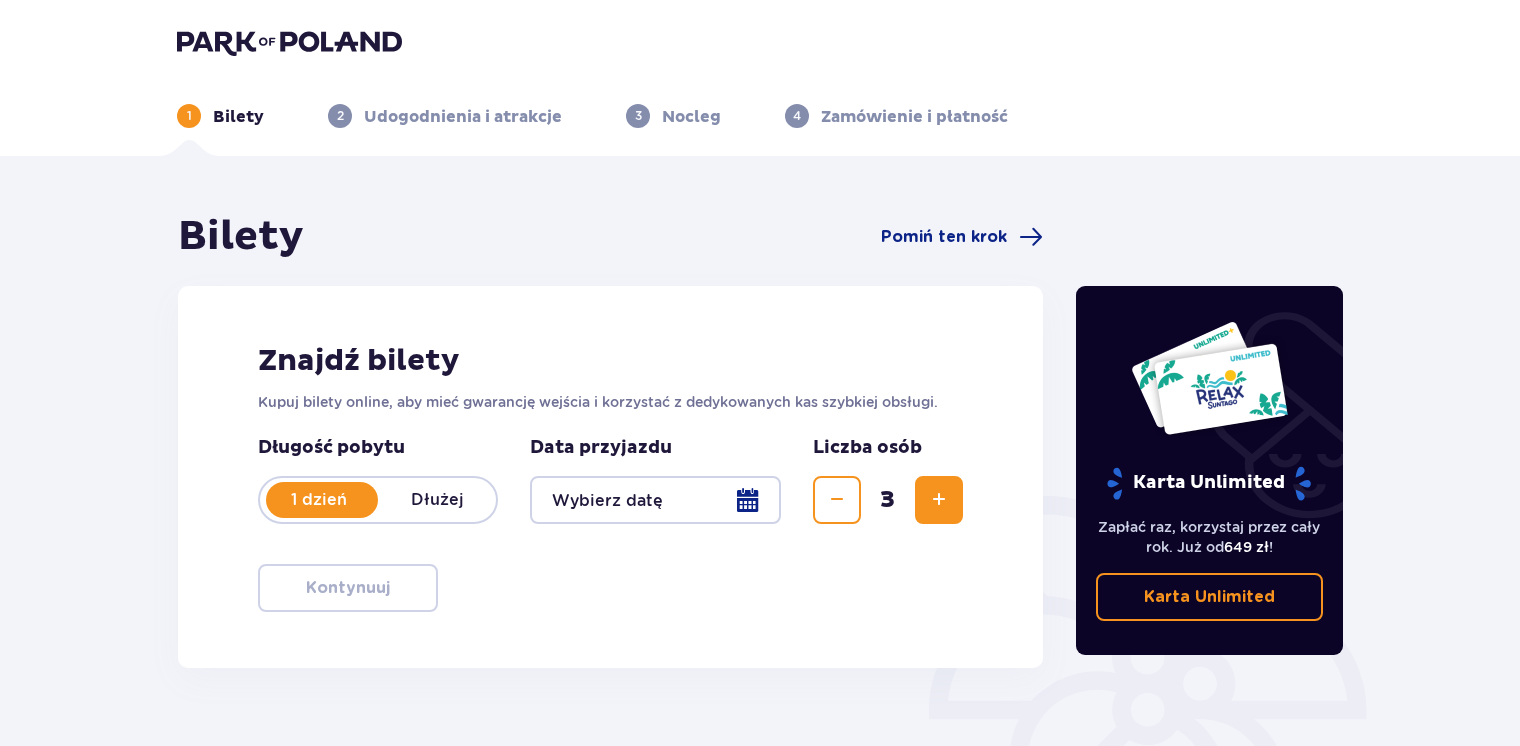 click at bounding box center [655, 500] 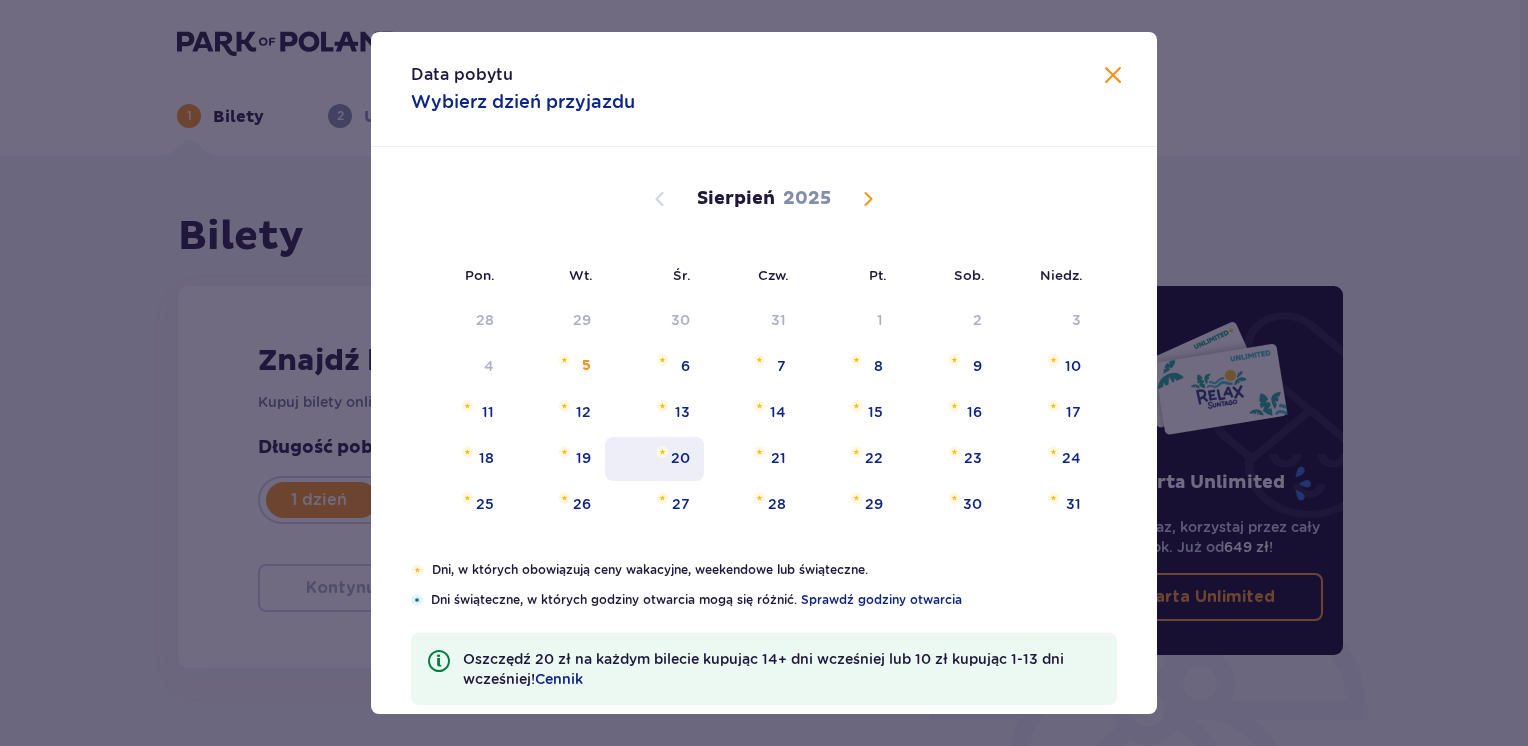 click at bounding box center (662, 452) 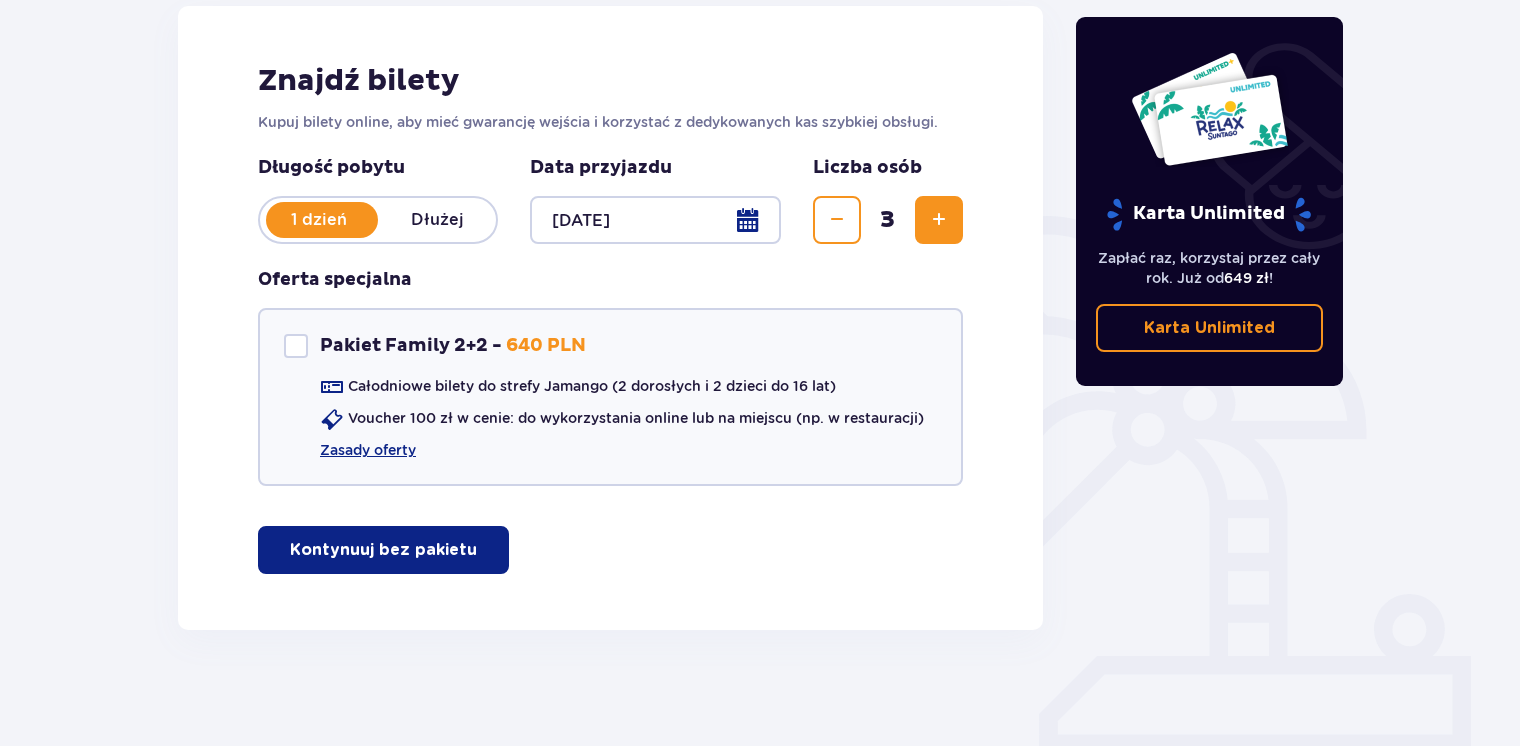 scroll, scrollTop: 283, scrollLeft: 0, axis: vertical 